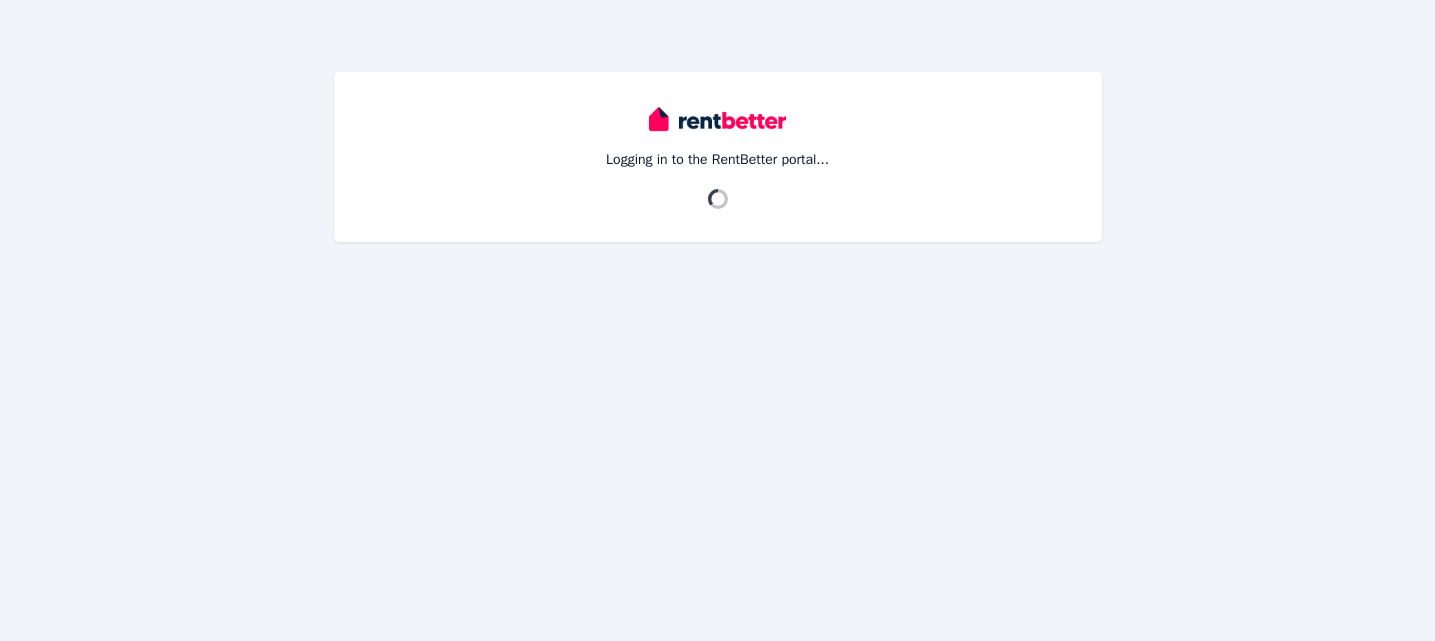 scroll, scrollTop: 0, scrollLeft: 0, axis: both 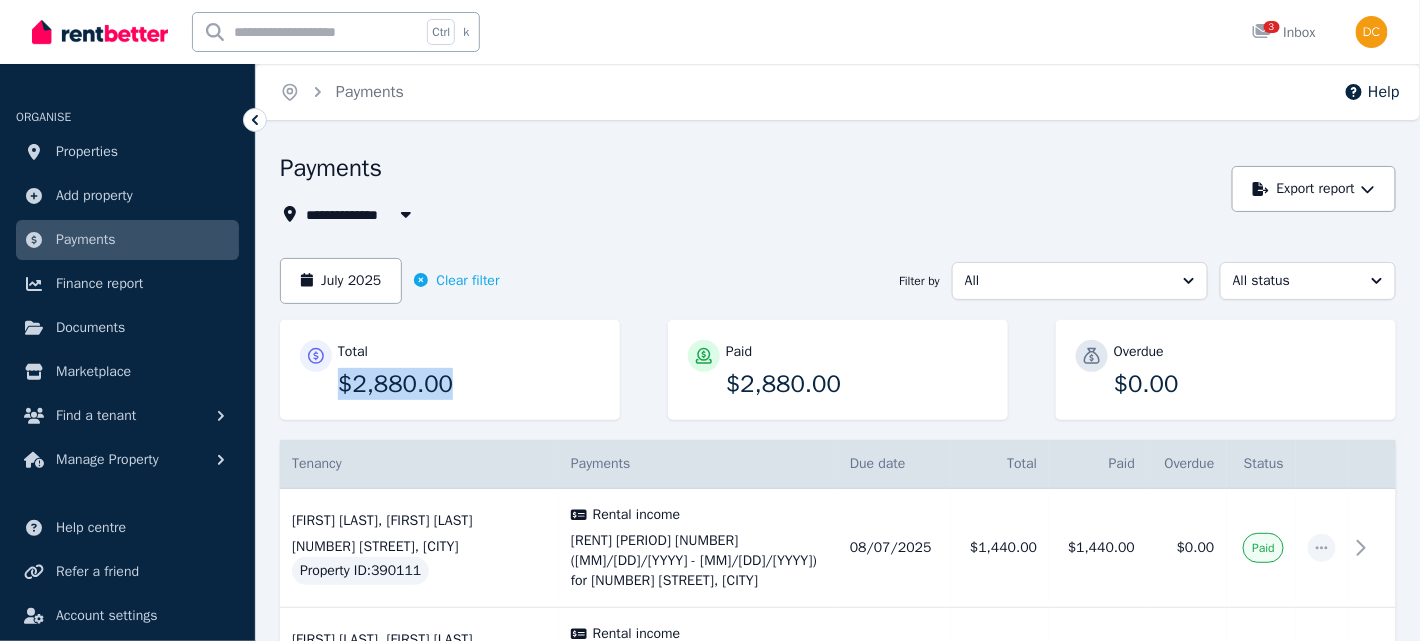 drag, startPoint x: 332, startPoint y: 403, endPoint x: 497, endPoint y: 394, distance: 165.24527 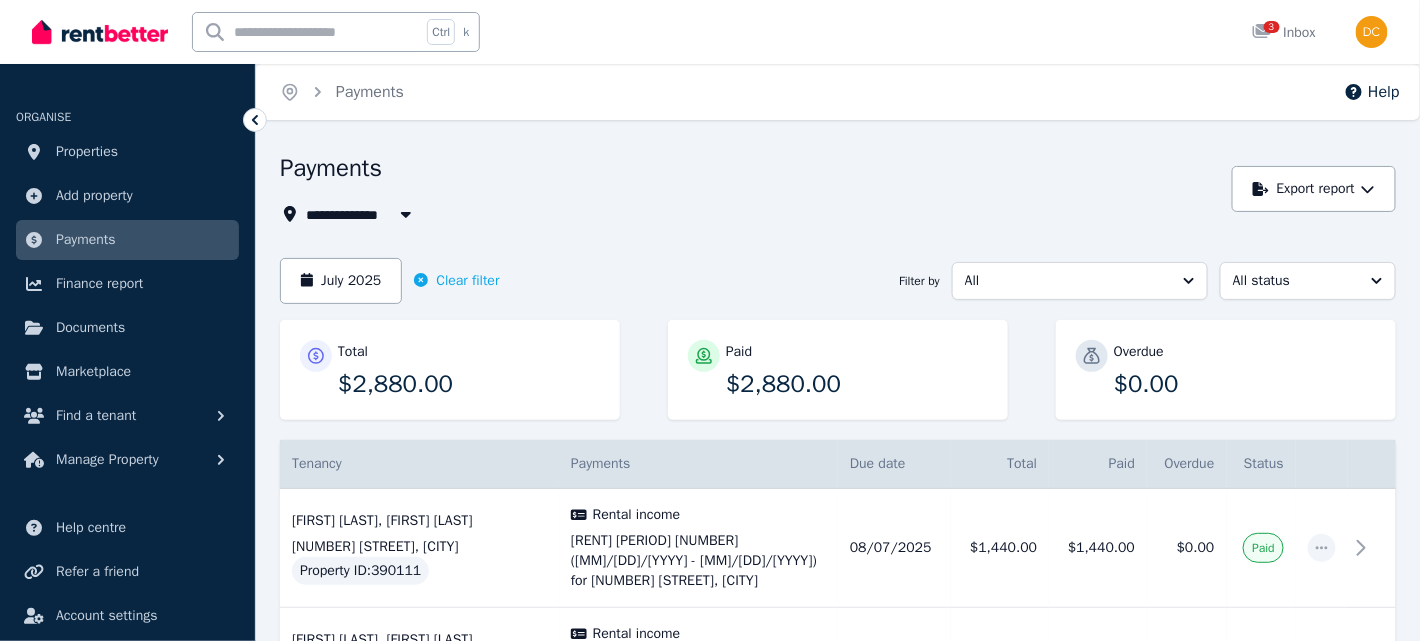 click on "July 2025 Clear filter Filter by All All status" at bounding box center [838, 281] 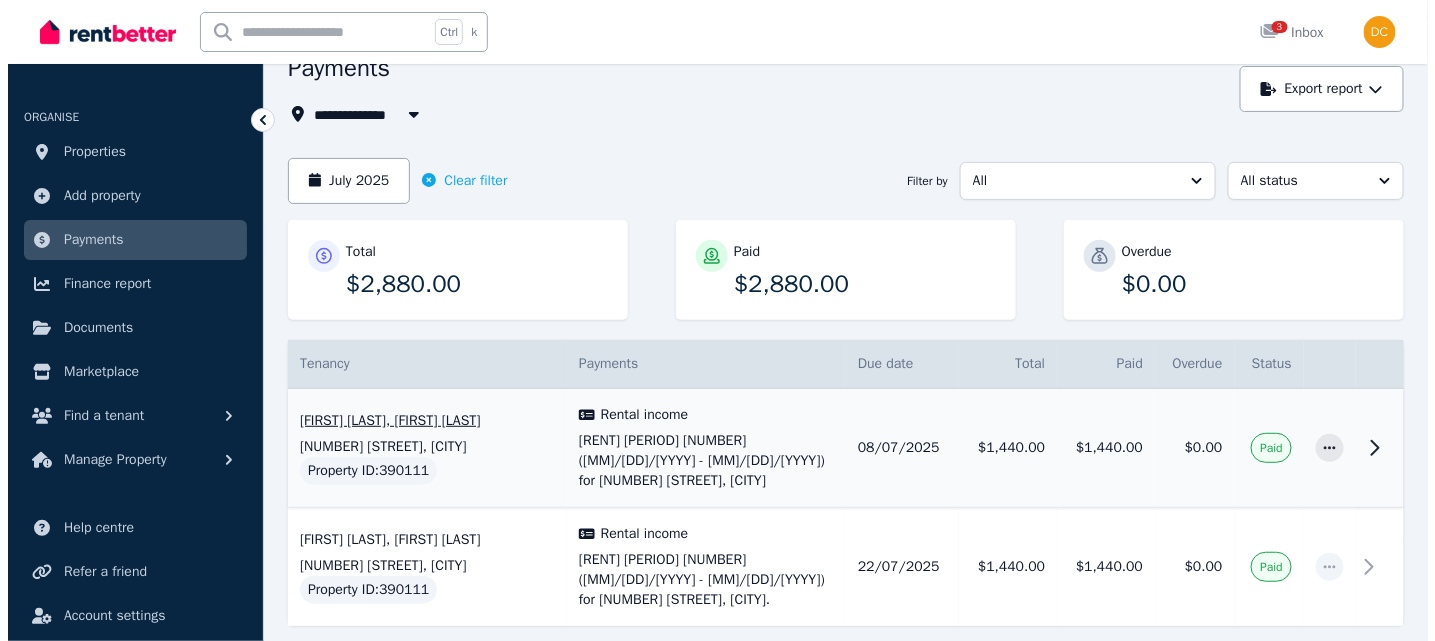 scroll, scrollTop: 167, scrollLeft: 0, axis: vertical 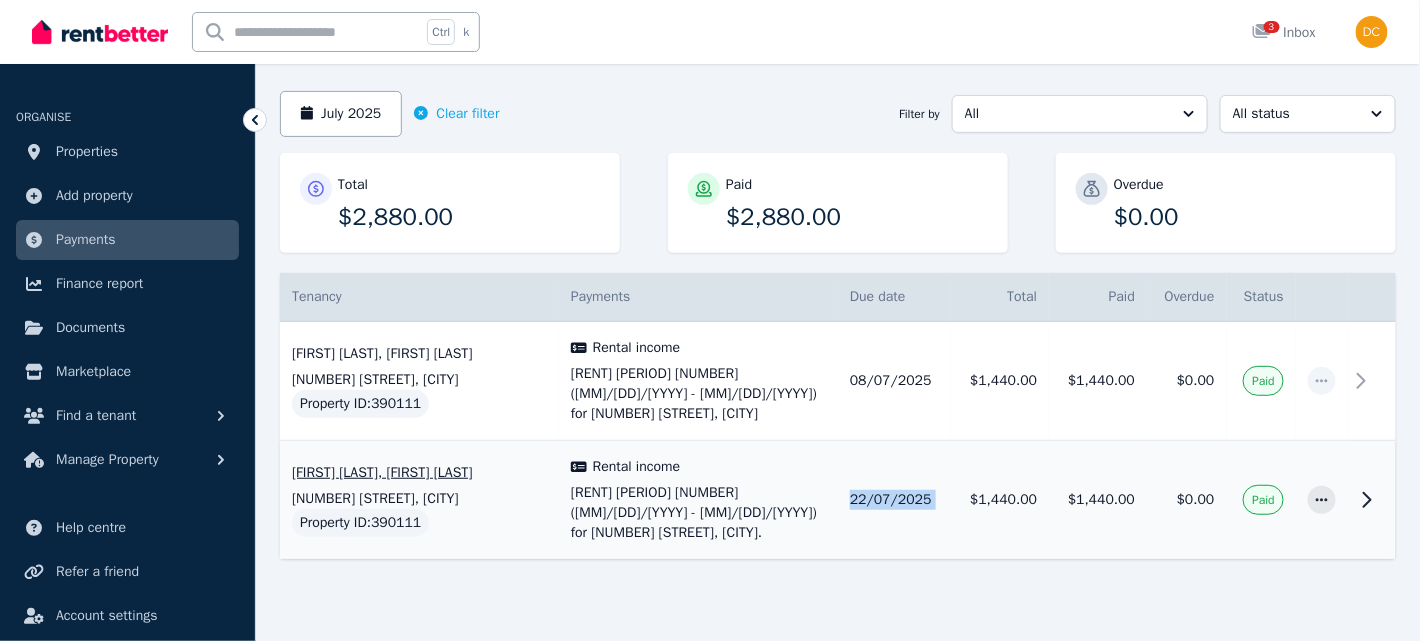 drag, startPoint x: 849, startPoint y: 488, endPoint x: 954, endPoint y: 496, distance: 105.30432 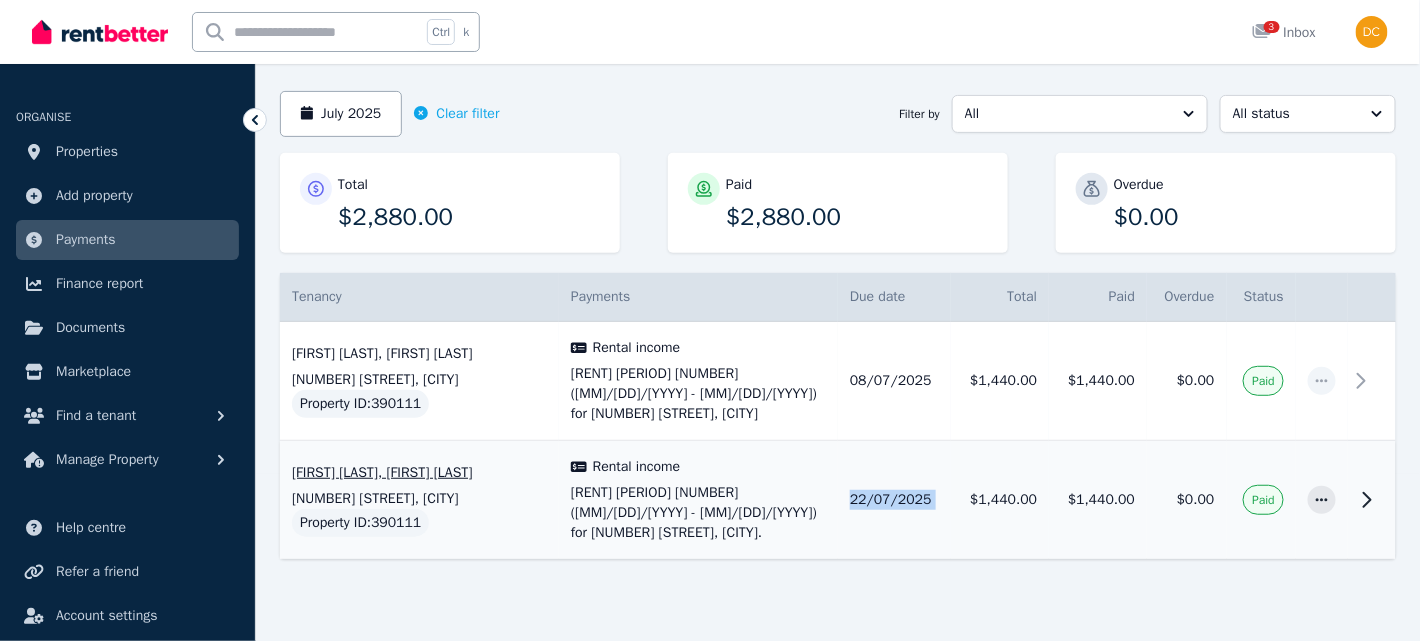click on "[FIRST] [LAST], [FIRST] [LAST] [NUMBER] [STREET], [CITY] [PROPERTY] [ID] : [NUMBER] [RENTAL] [INCOME] [RENT] [PERIOD] [NUMBER] ([MM]/[DD]/[YYYY] - [MM]/[DD]/[YYYY]) for [NUMBER] [STREET], [CITY] [REF] [NO]: [NUMBER] [TENANTS]: [FIRST] [LAST], [FIRST] [LAST] [DUE] [DATE]: [MM]/[DD]/[YYYY] [TOTAL] $[AMOUNT] [MM]/[DD]/[YYYY] $[AMOUNT] $[AMOUNT] $[AMOUNT] [PAID]" at bounding box center [838, 500] 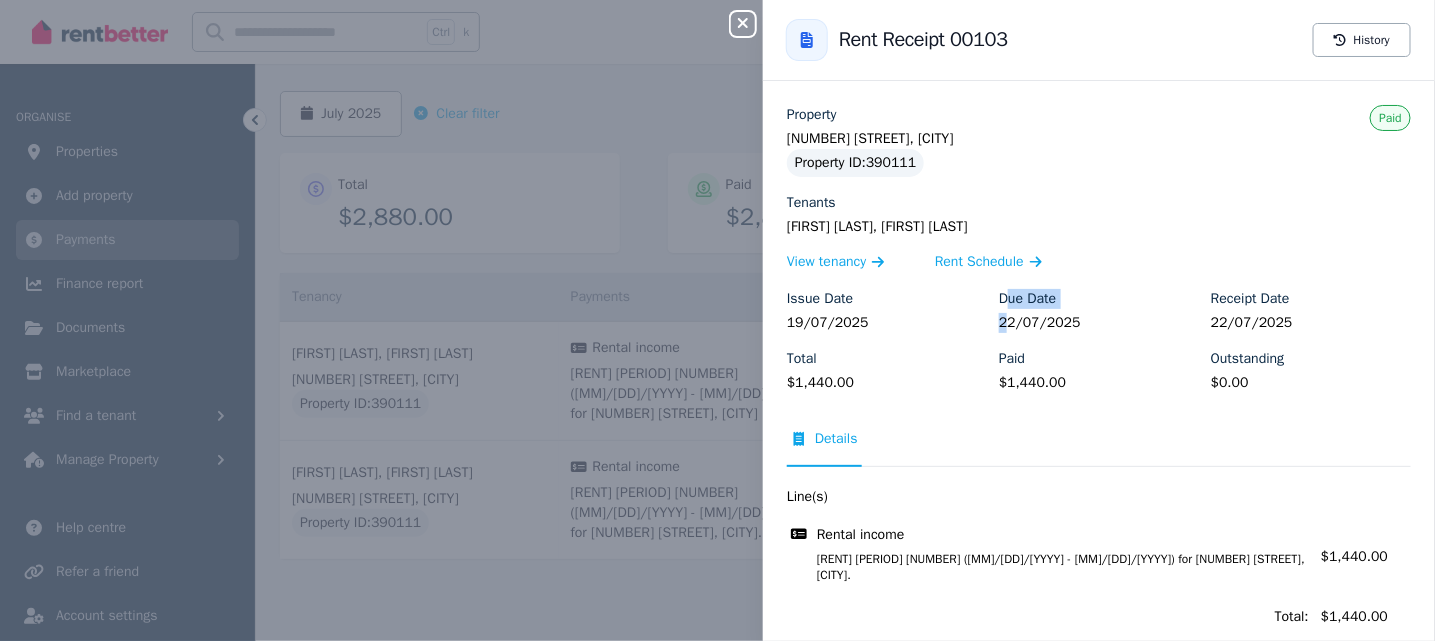 drag, startPoint x: 993, startPoint y: 330, endPoint x: 998, endPoint y: 308, distance: 22.561028 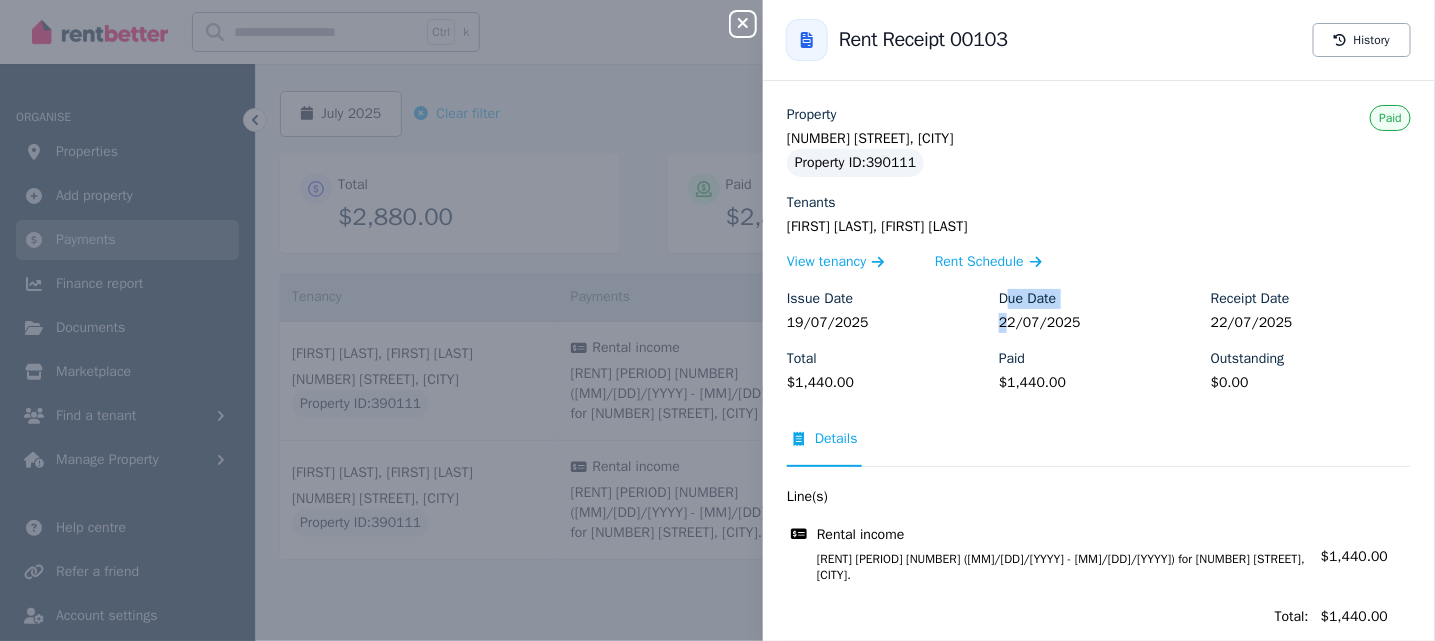 click on "[DUE] [DATE] [MM]/[DD]/[YYYY]" at bounding box center [1099, 311] 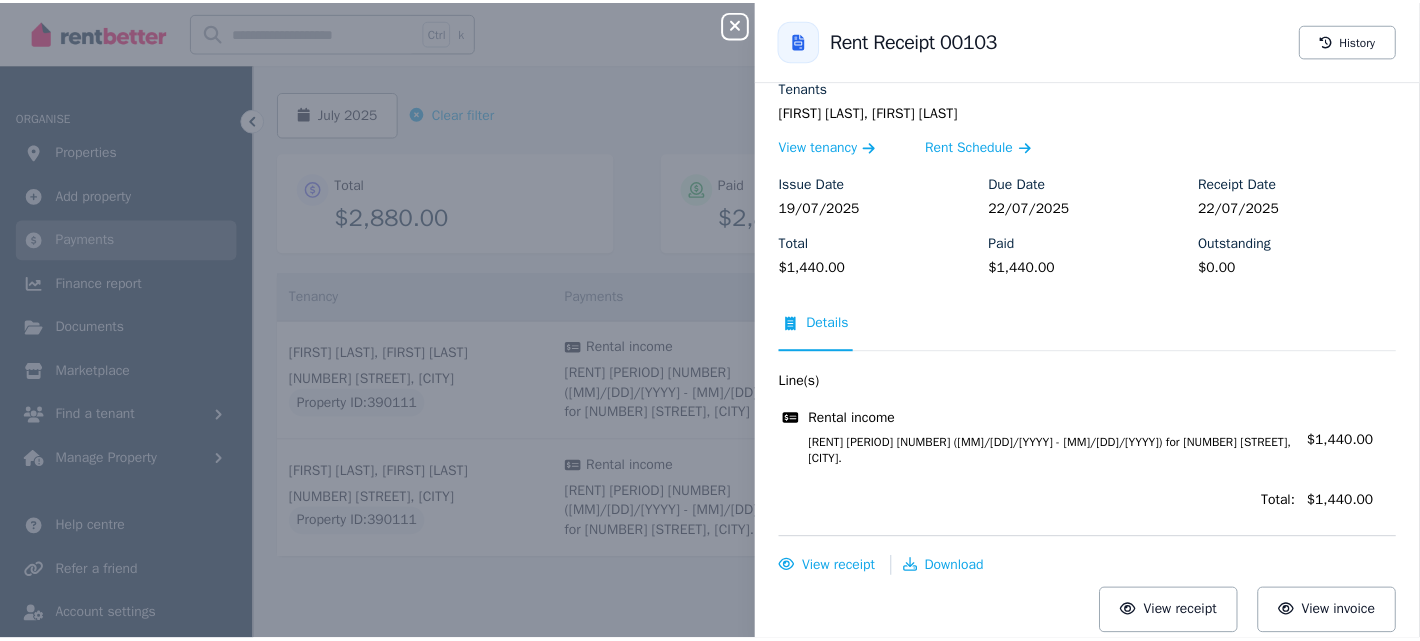 scroll, scrollTop: 0, scrollLeft: 0, axis: both 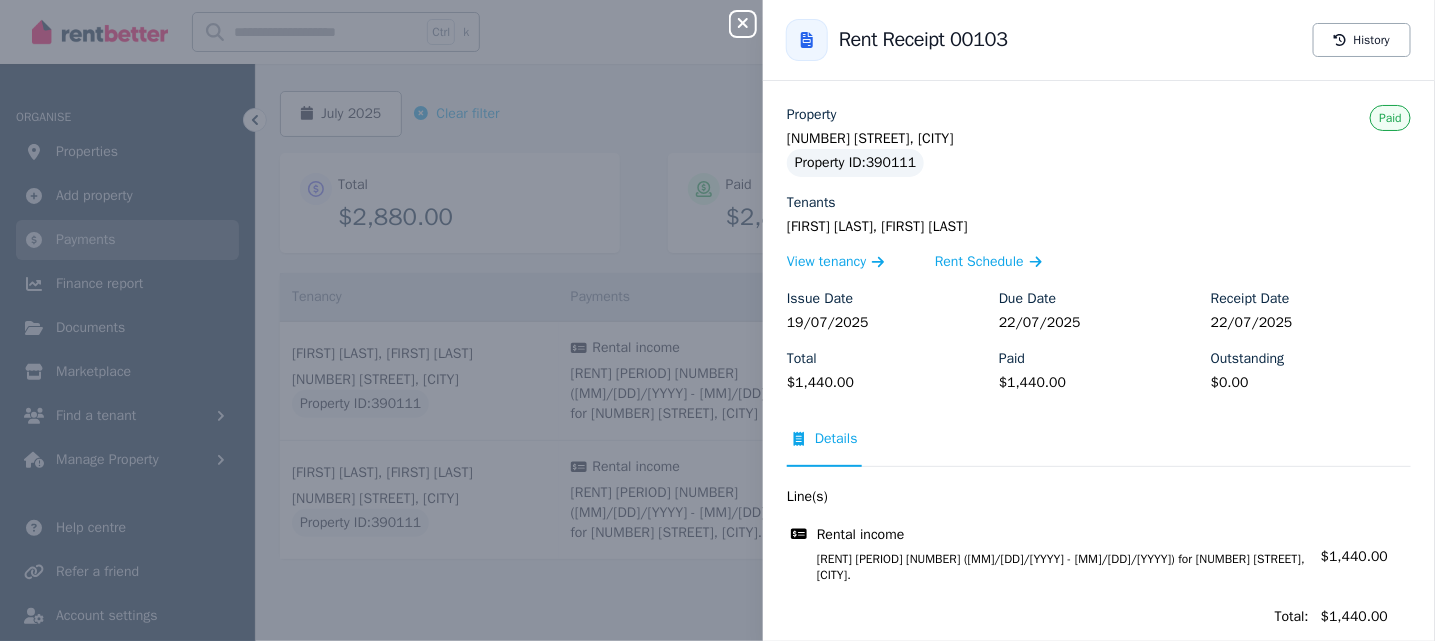 click on "[CLOSE] [PANEL] [BACK] [TO] [RENT] [RECEIPT] [NO] [HISTORY] [PROPERTY] [NUMBER] [STREET], [CITY] [PROPERTY] [ID] : [NUMBER] [TENANTS] [FIRST] [LAST], [FIRST] [LAST] [VIEW] [TENANCY] [RENT] [SCHEDULE] [ISSUE] [DATE] [MM]/[DD]/[YYYY] [DUE] [DATE] [MM]/[DD]/[YYYY] [RECEIPT] [DATE] [MM]/[DD]/[YYYY] [TOTAL] $[AMOUNT] [PAID] $[AMOUNT] [OUTSTANDING] $[AMOUNT] [PAID] [DETAILS] [LINE(S)] [RENTAL] [INCOME] [RENT] [PERIOD] [NUMBER] ([MM]/[DD]/[YYYY] - [MM]/[DD]/[YYYY]) for [NUMBER] [STREET], [CITY] [AMOUNT]: $[AMOUNT] [TOTAL]: $[AMOUNT] [VIEW] [RECEIPT] [DOWNLOAD] [VIEW] [RECEIPT] [VIEW] [INVOICE]" at bounding box center (717, 320) 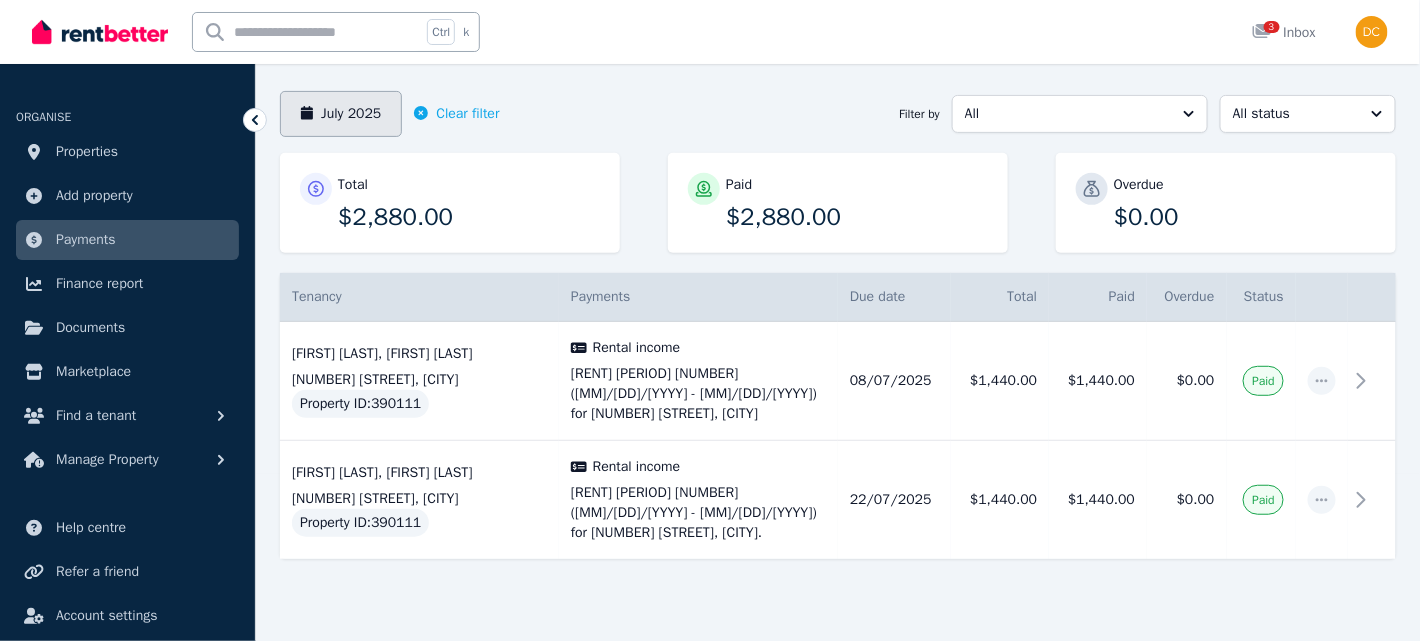 click on "July 2025" at bounding box center (341, 114) 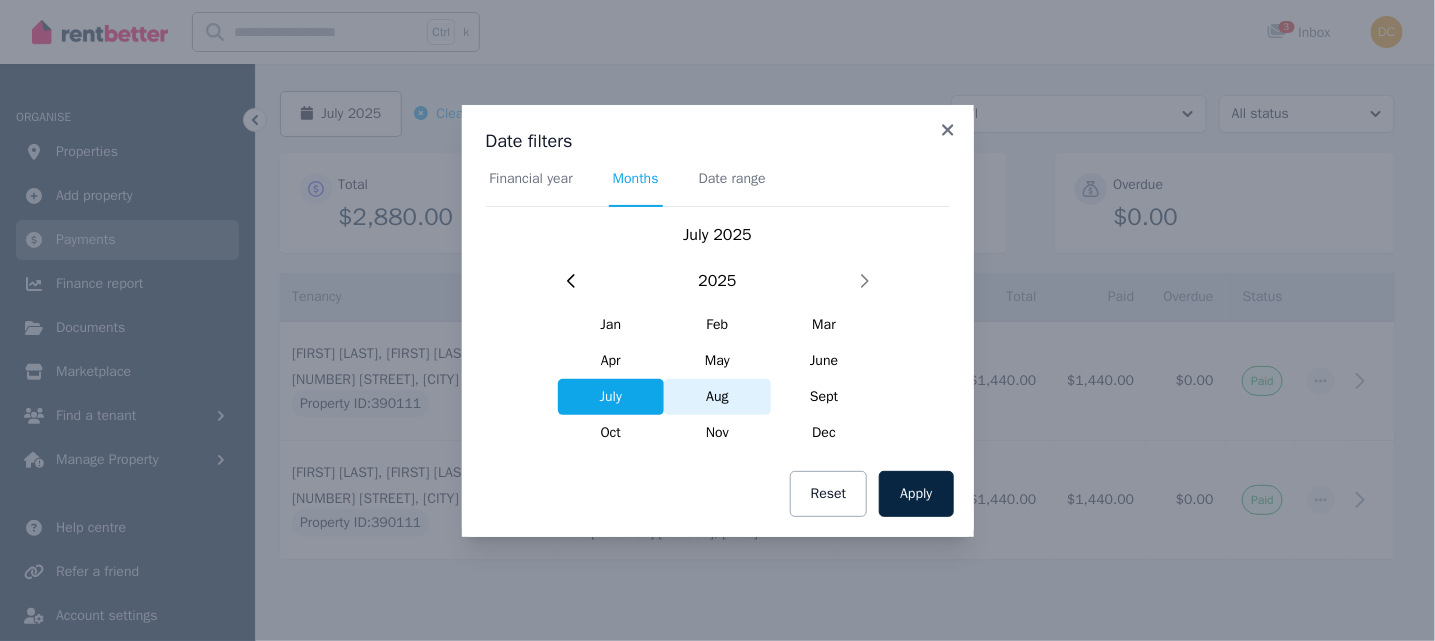 click on "Aug" at bounding box center (717, 397) 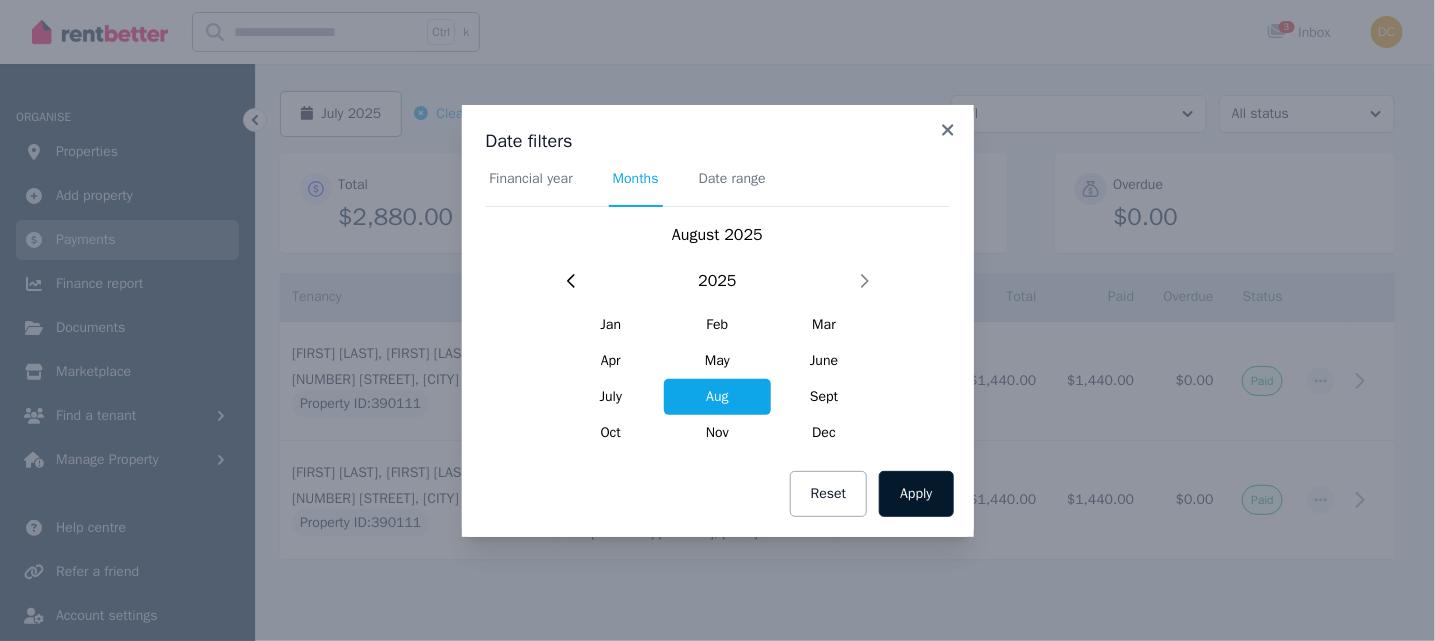 click on "Apply" at bounding box center [916, 494] 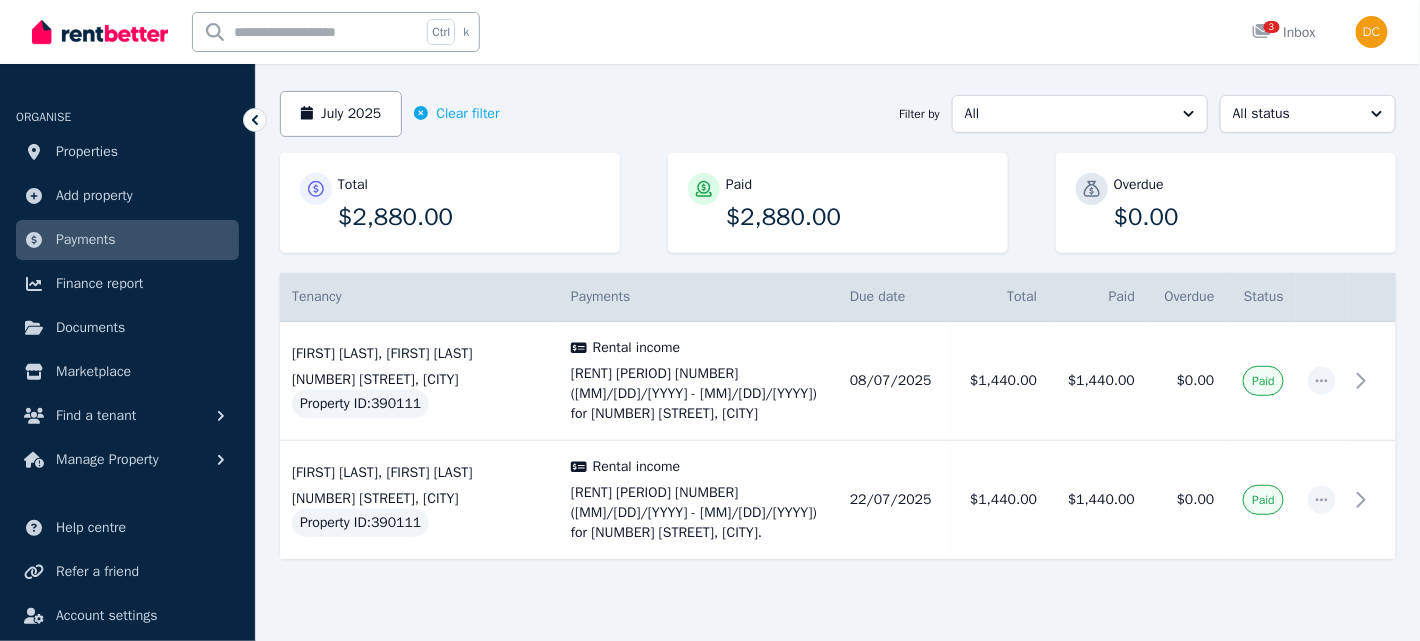 scroll, scrollTop: 0, scrollLeft: 0, axis: both 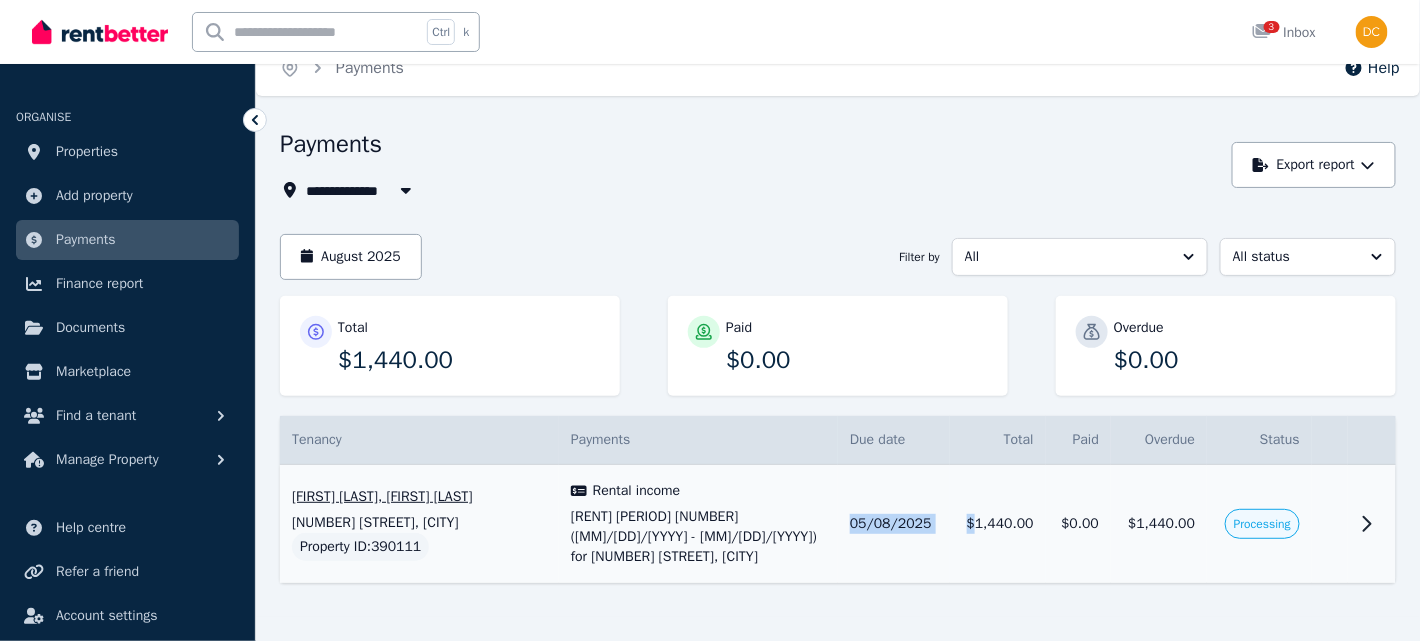 drag, startPoint x: 844, startPoint y: 527, endPoint x: 977, endPoint y: 523, distance: 133.06013 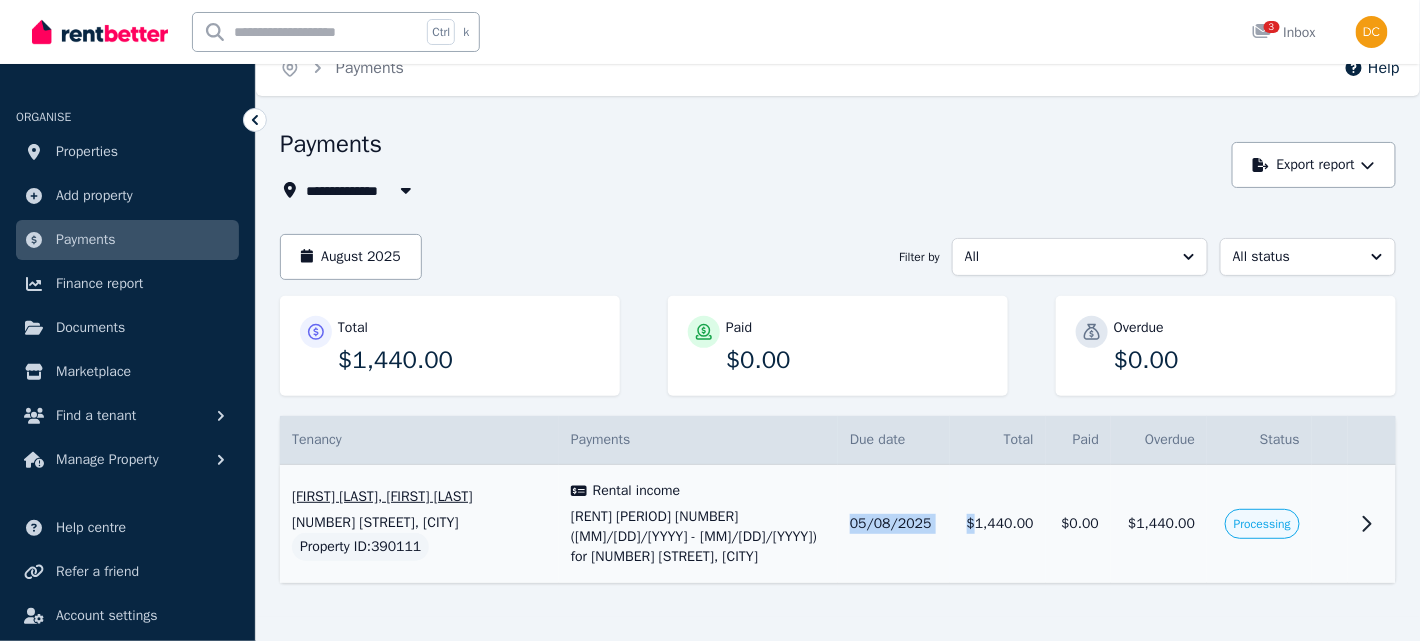 click on "[FIRST] [LAST], [FIRST] [LAST] [NUMBER] [STREET], [CITY] [PROPERTY] [ID] : [NUMBER] [RENTAL] [INCOME] [RENT] [PERIOD] [NUMBER] ([MM]/[DD]/[YYYY] - [MM]/[DD]/[YYYY]) for [NUMBER] [STREET], [CITY] [REF] [NO]: [NUMBER] [TENANTS]: [FIRST] [LAST], [FIRST] [LAST] [DUE] [DATE]: [MM]/[DD]/[YYYY] [TOTAL] $[AMOUNT] [MM]/[DD]/[YYYY] $[AMOUNT] $[AMOUNT] [PROCESSING]" at bounding box center [838, 524] 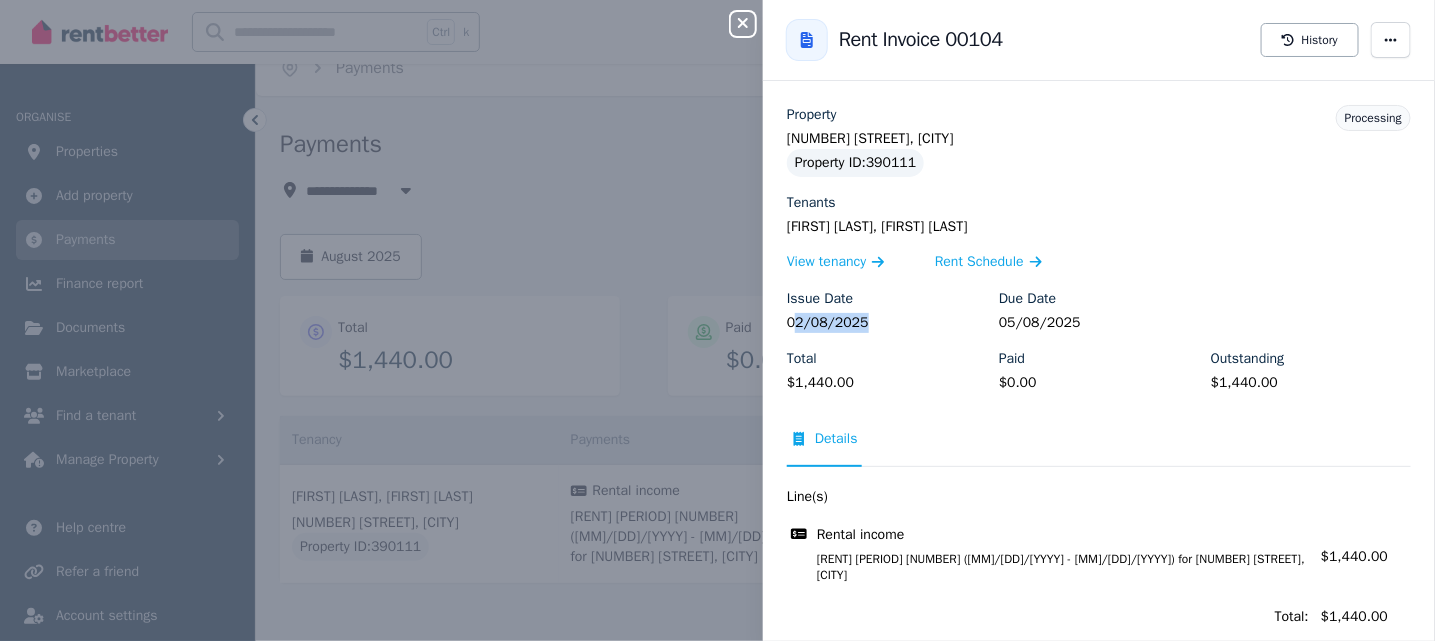 drag, startPoint x: 796, startPoint y: 329, endPoint x: 856, endPoint y: 329, distance: 60 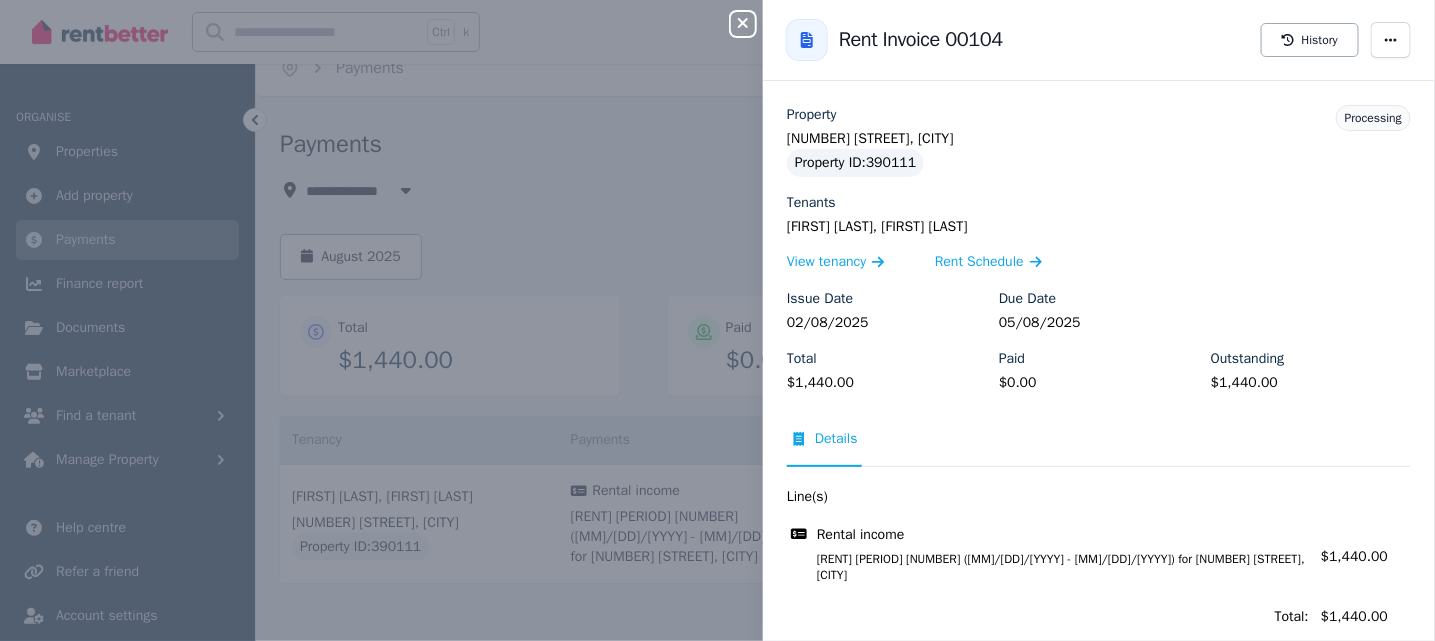 click on "02/08/2025" at bounding box center (887, 323) 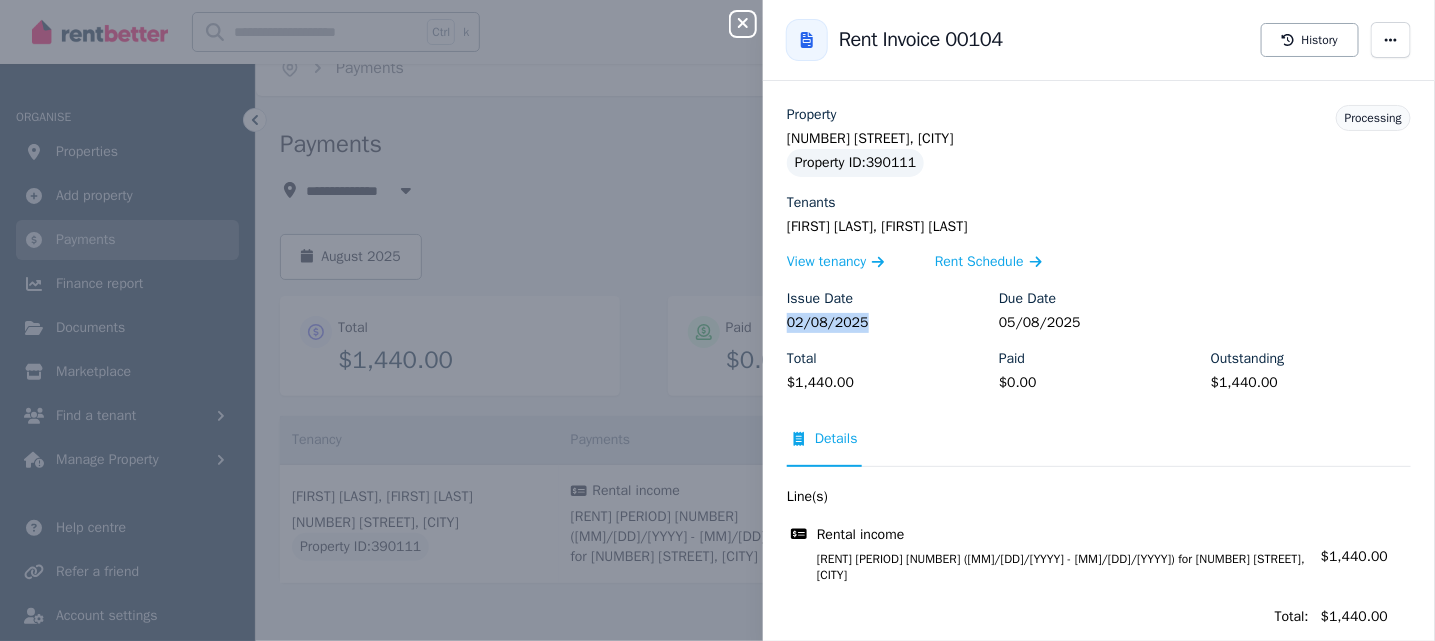 drag, startPoint x: 788, startPoint y: 327, endPoint x: 888, endPoint y: 334, distance: 100.2447 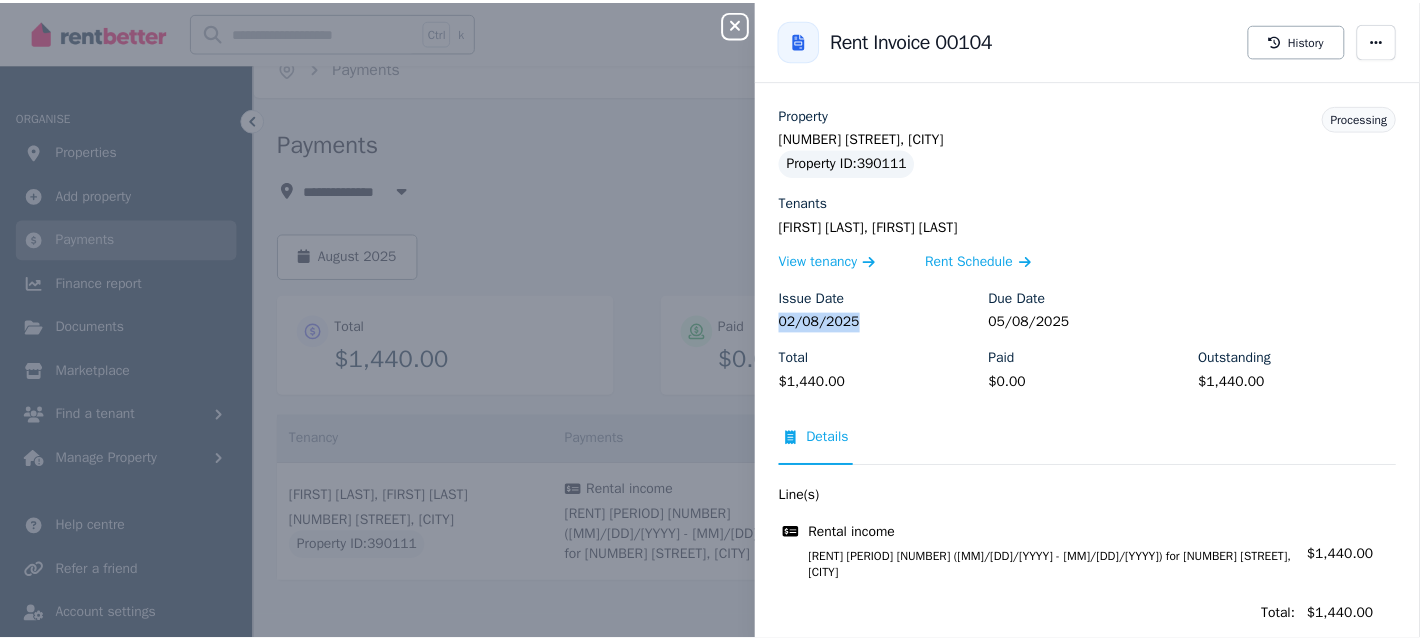 scroll, scrollTop: 90, scrollLeft: 0, axis: vertical 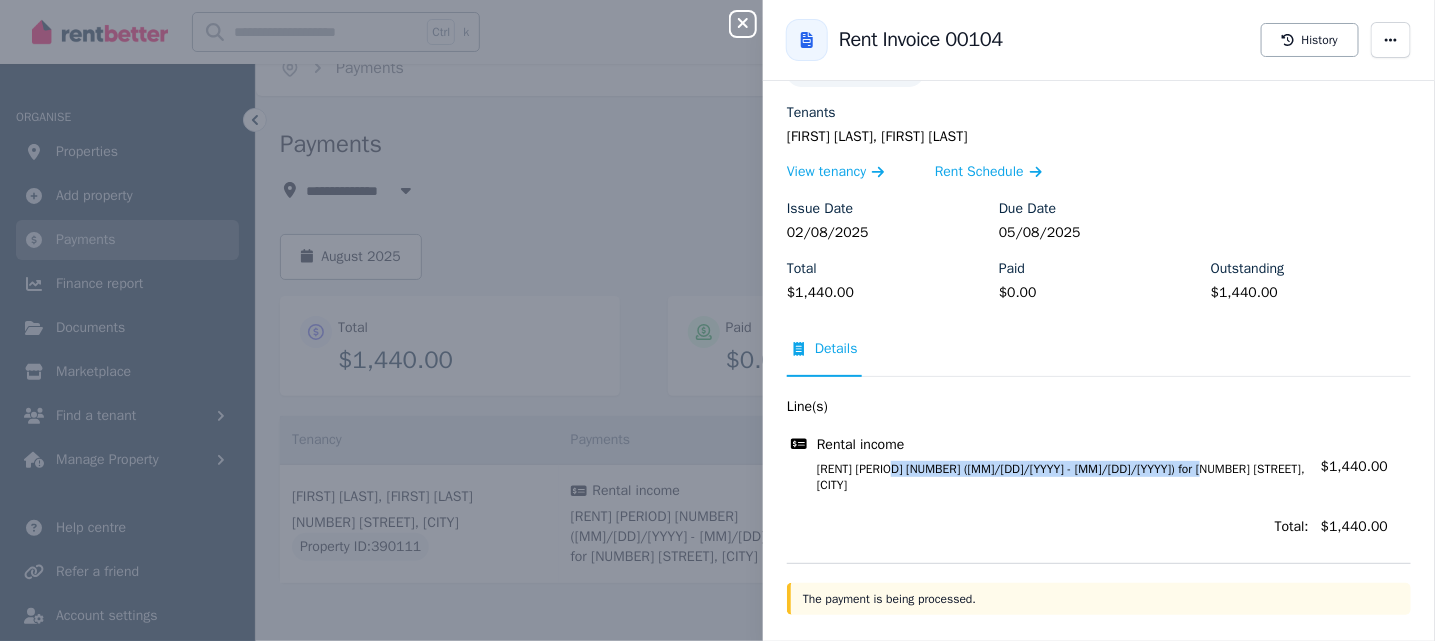 drag, startPoint x: 900, startPoint y: 467, endPoint x: 1191, endPoint y: 472, distance: 291.04294 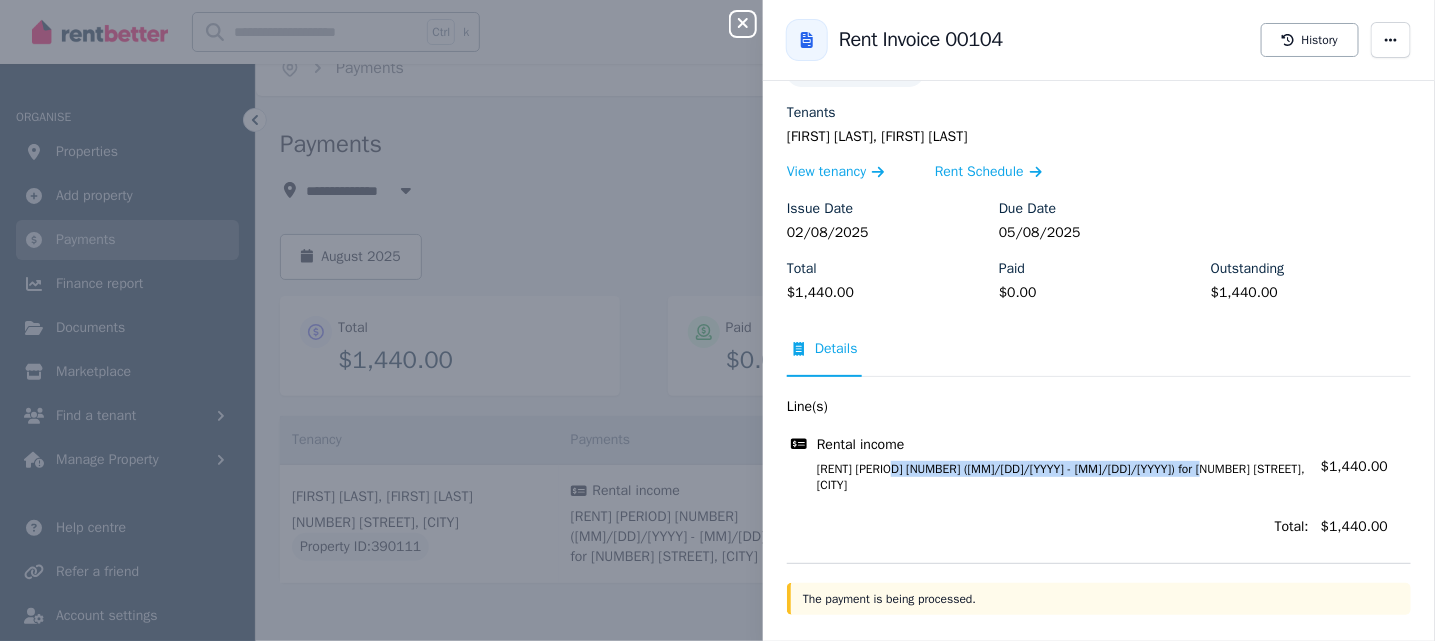 click on "[RENT] [PERIOD] [NUMBER] ([MM]/[DD]/[YYYY] - [MM]/[DD]/[YYYY]) for [NUMBER] [STREET], [CITY]" at bounding box center (1051, 477) 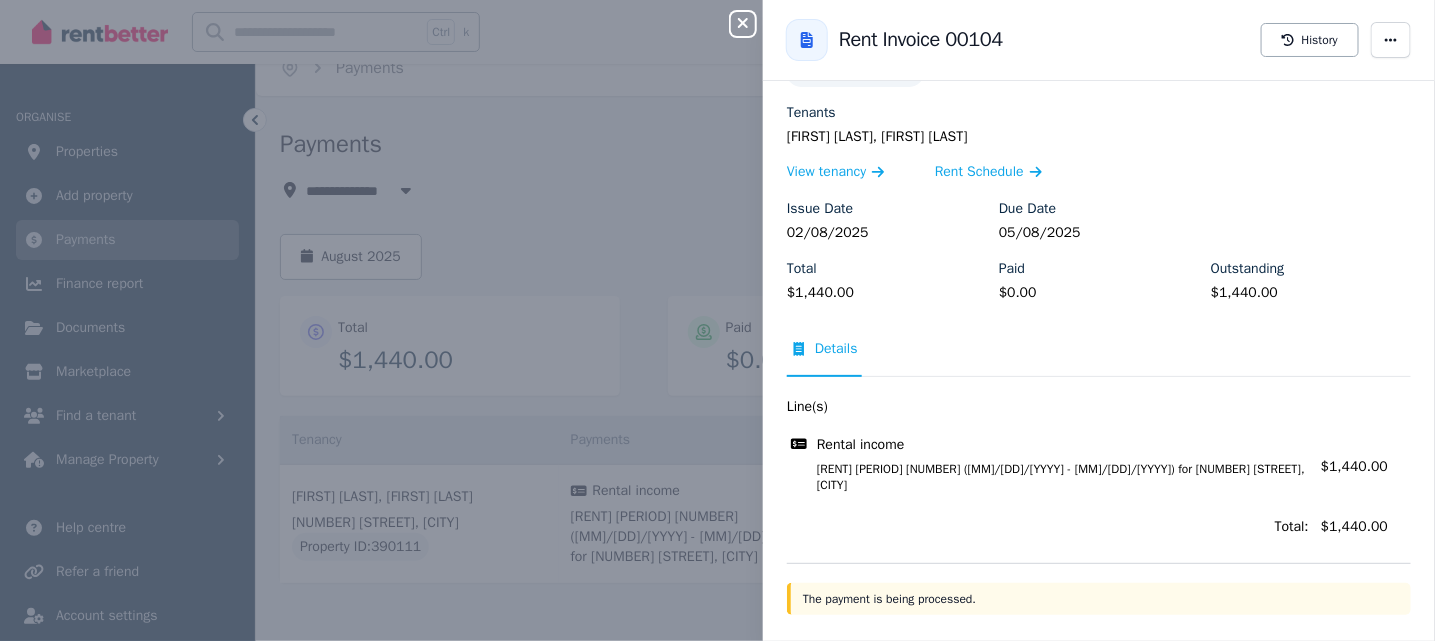 click on "[CLOSE] [PANEL] [BACK] [TO] [RENT] [INVOICE] [NO] [HISTORY] [PROPERTY] [NUMBER] [STREET], [CITY] [PROPERTY] [ID] : [NUMBER] [TENANTS] [FIRST] [LAST], [FIRST] [LAST] [VIEW] [TENANCY] [RENT] [SCHEDULE] [ISSUE] [DATE] [MM]/[DD]/[YYYY] [DUE] [DATE] [MM]/[DD]/[YYYY] [TOTAL] $[AMOUNT] [PAID] $[AMOUNT] [OUTSTANDING] $[AMOUNT] [PROCESSING] [DETAILS] [LINE(S)] [RENTAL] [INCOME] [RENT] [PERIOD] [NUMBER] ([MM]/[DD]/[YYYY] - [MM]/[DD]/[YYYY]) for [NUMBER] [STREET], [CITY] [AMOUNT]: $[AMOUNT] [TOTAL]: $[AMOUNT] [THE] [PAYMENT] [IS] [BEING] [PROCESSED]." at bounding box center [717, 320] 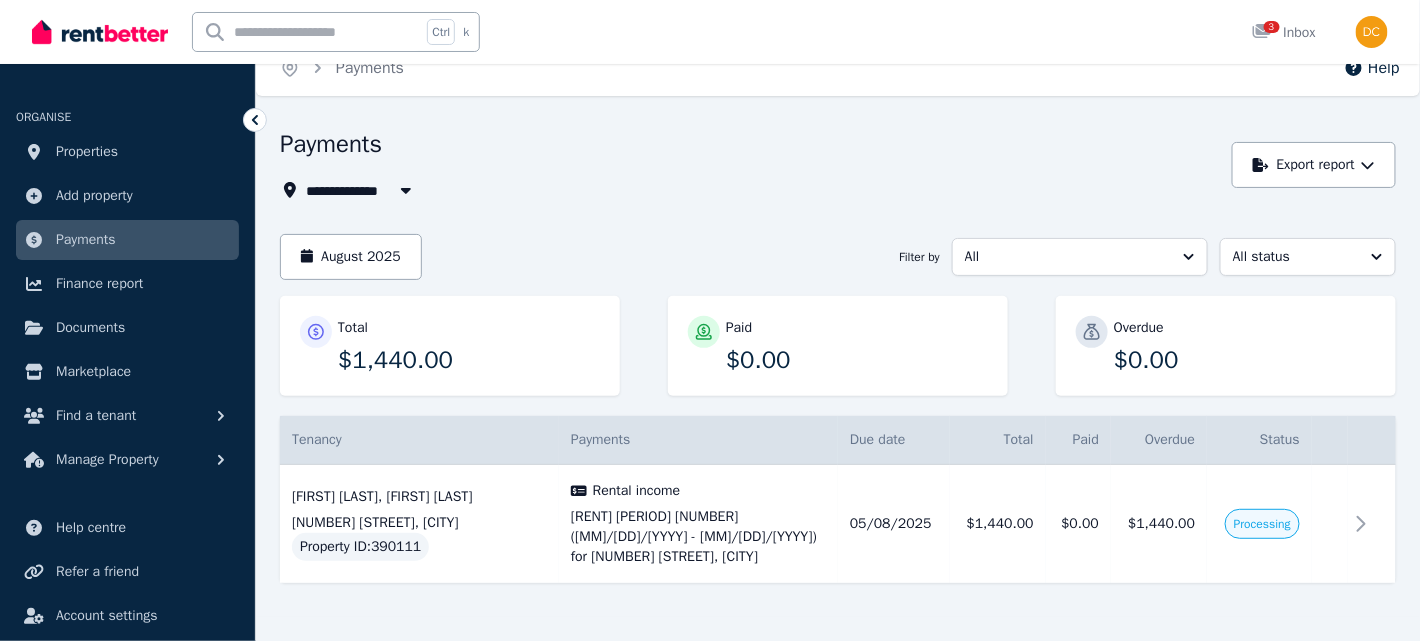 click on "Payments Details" at bounding box center [698, 440] 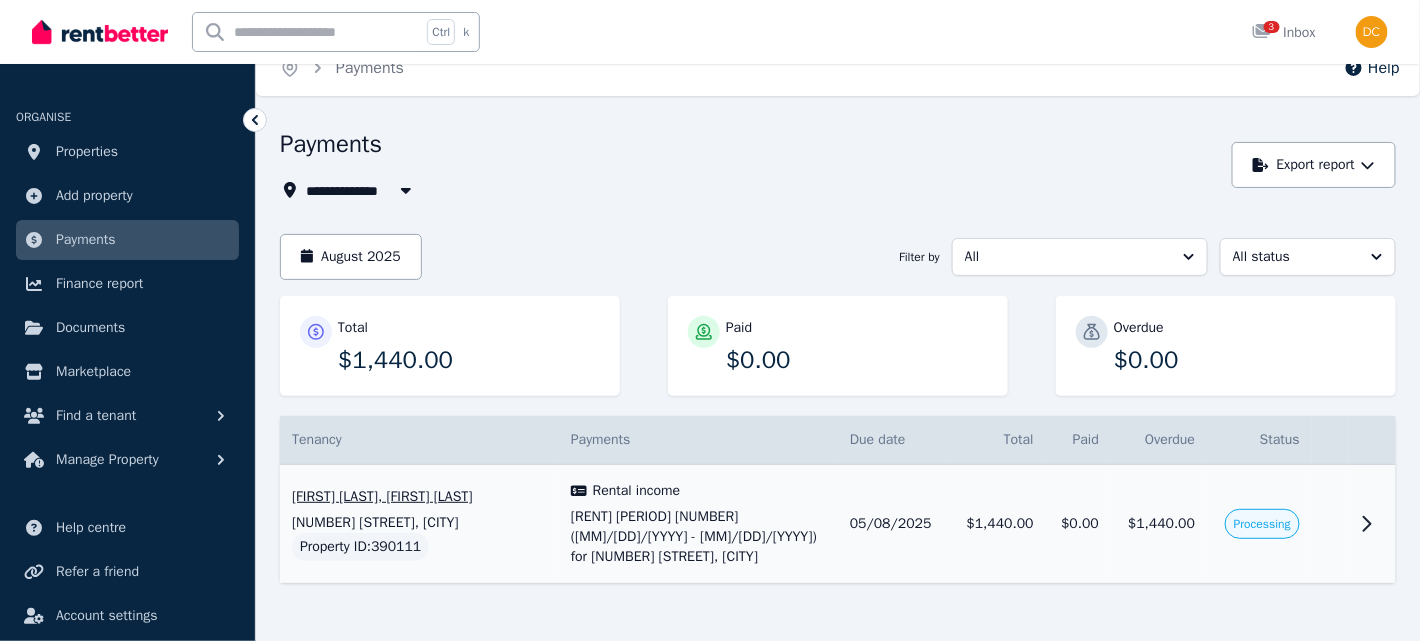 click on "Processing" at bounding box center (1262, 524) 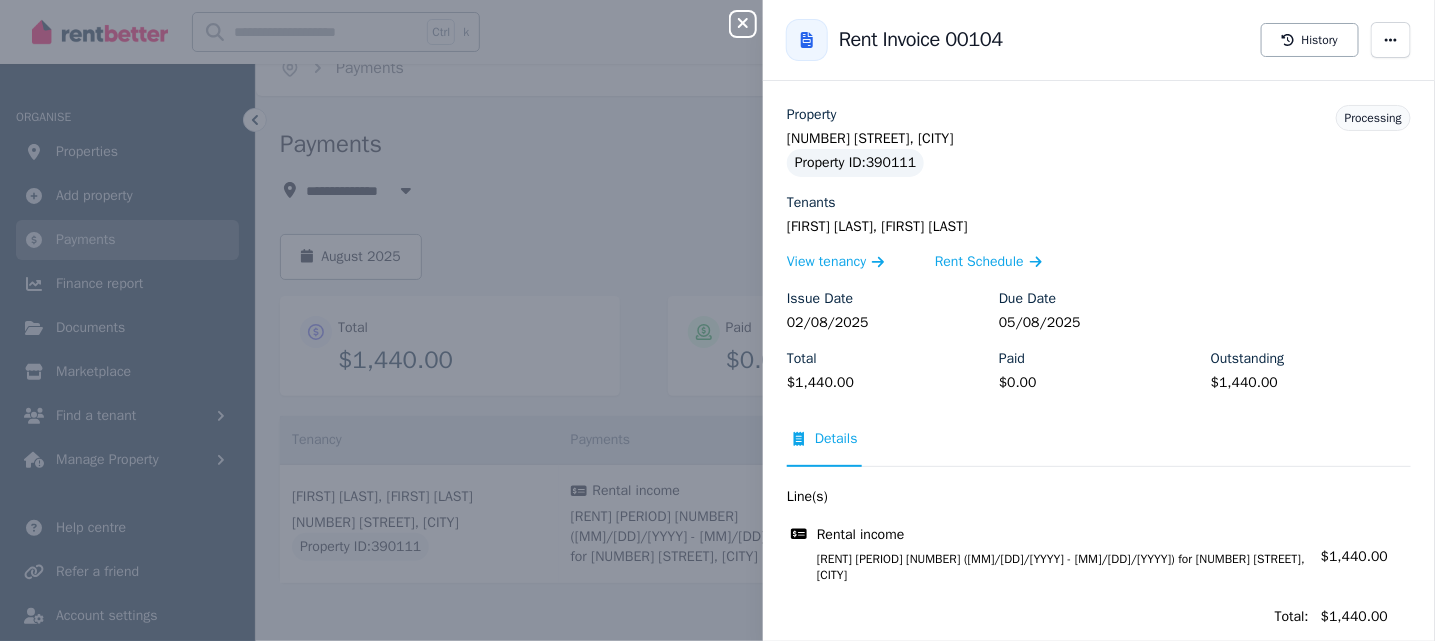 click on "[CLOSE] [PANEL] [BACK] [TO] [RENT] [INVOICE] [NO] [HISTORY] [PROPERTY] [NUMBER] [STREET], [CITY] [PROPERTY] [ID] : [NUMBER] [TENANTS] [FIRST] [LAST], [FIRST] [LAST] [VIEW] [TENANCY] [RENT] [SCHEDULE] [ISSUE] [DATE] [MM]/[DD]/[YYYY] [DUE] [DATE] [MM]/[DD]/[YYYY] [TOTAL] $[AMOUNT] [PAID] $[AMOUNT] [OUTSTANDING] $[AMOUNT] [PROCESSING] [DETAILS] [LINE(S)] [RENTAL] [INCOME] [RENT] [PERIOD] [NUMBER] ([MM]/[DD]/[YYYY] - [MM]/[DD]/[YYYY]) for [NUMBER] [STREET], [CITY] [AMOUNT]: $[AMOUNT] [TOTAL]: $[AMOUNT] [THE] [PAYMENT] [IS] [BEING] [PROCESSED]." at bounding box center [717, 320] 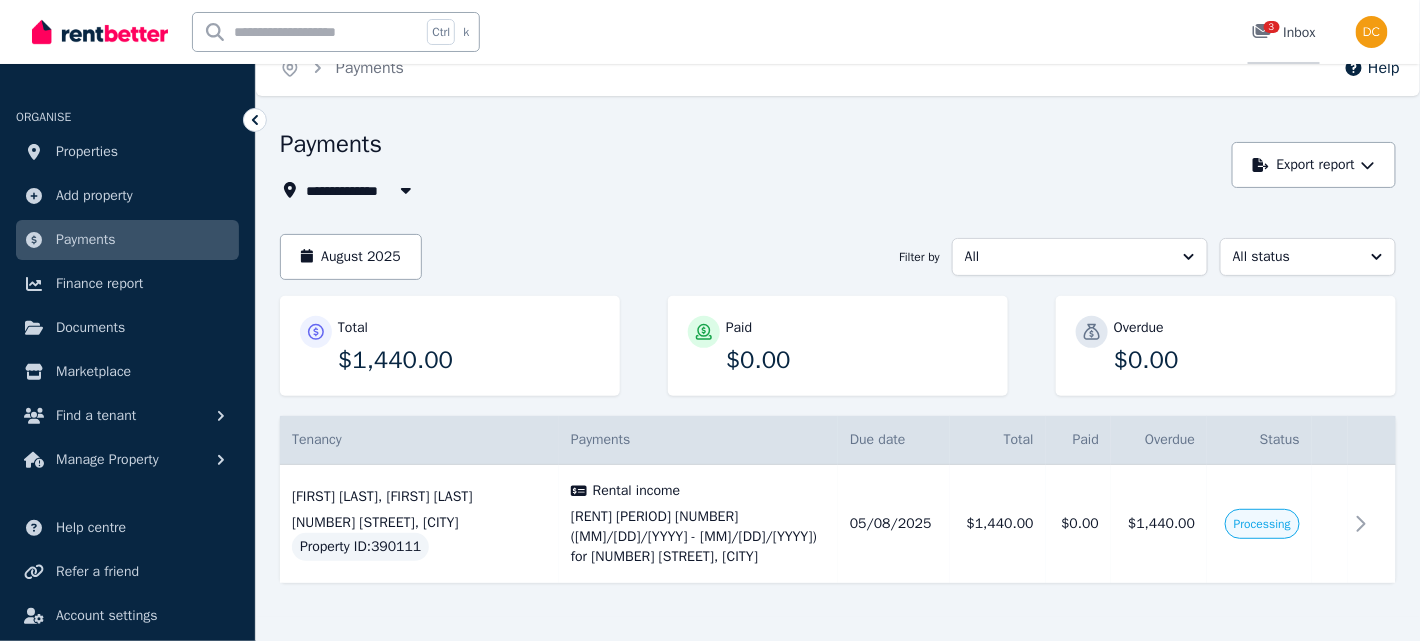 click 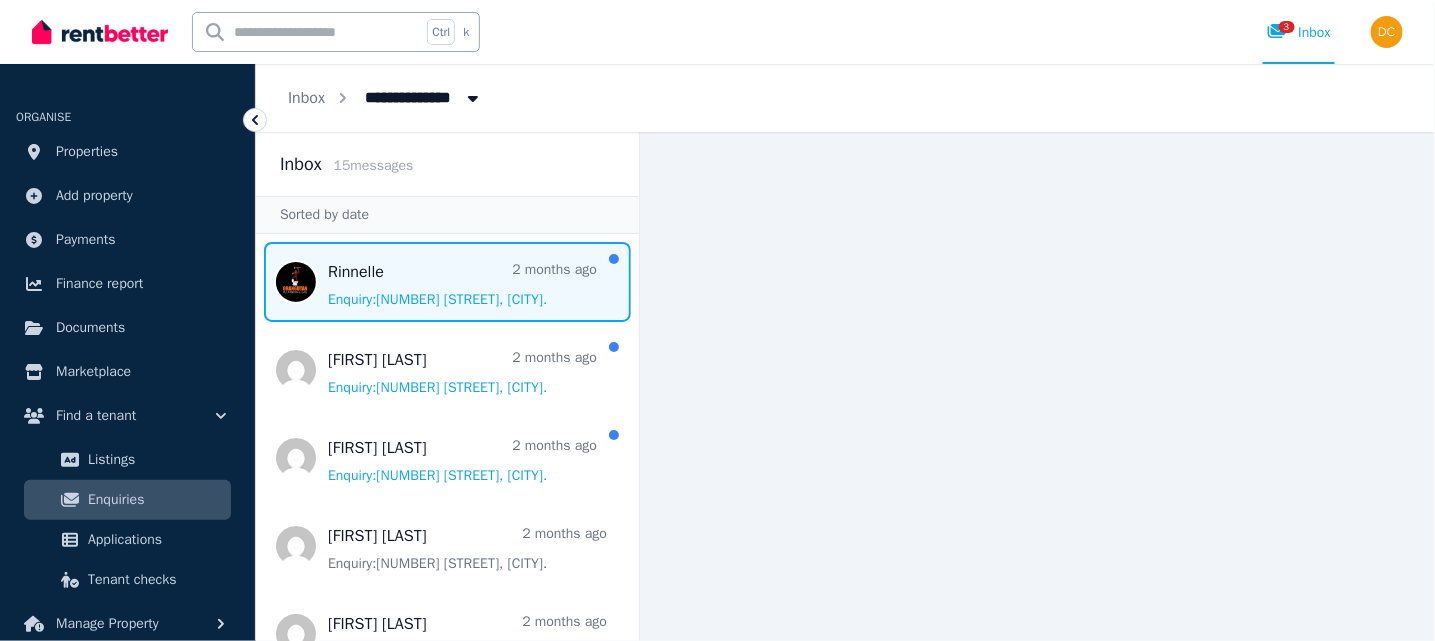 click at bounding box center [447, 282] 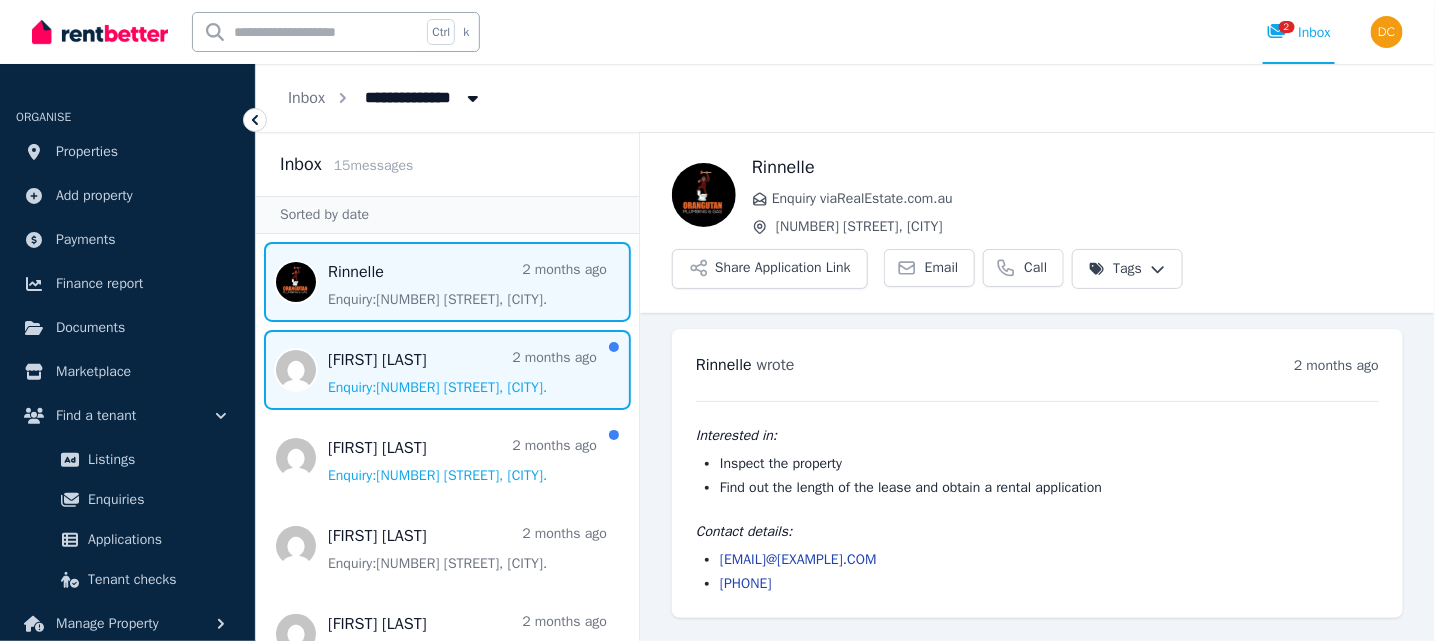 click at bounding box center [447, 370] 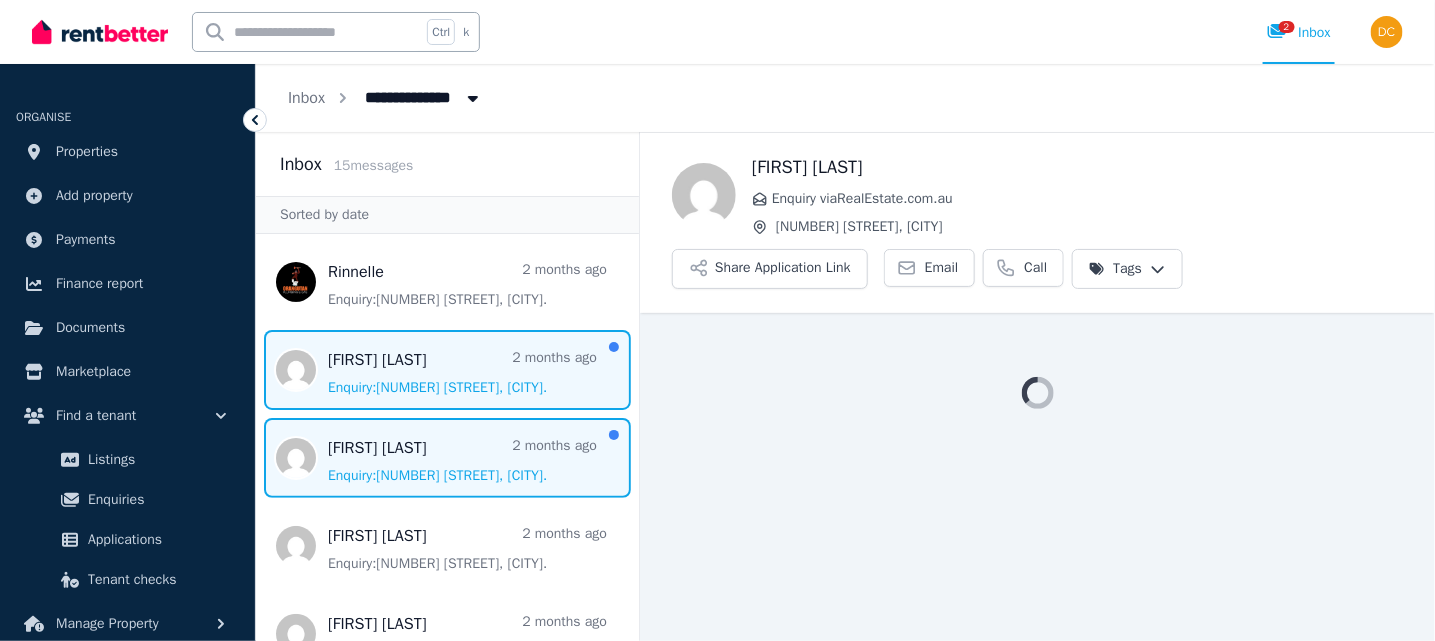 click at bounding box center [447, 458] 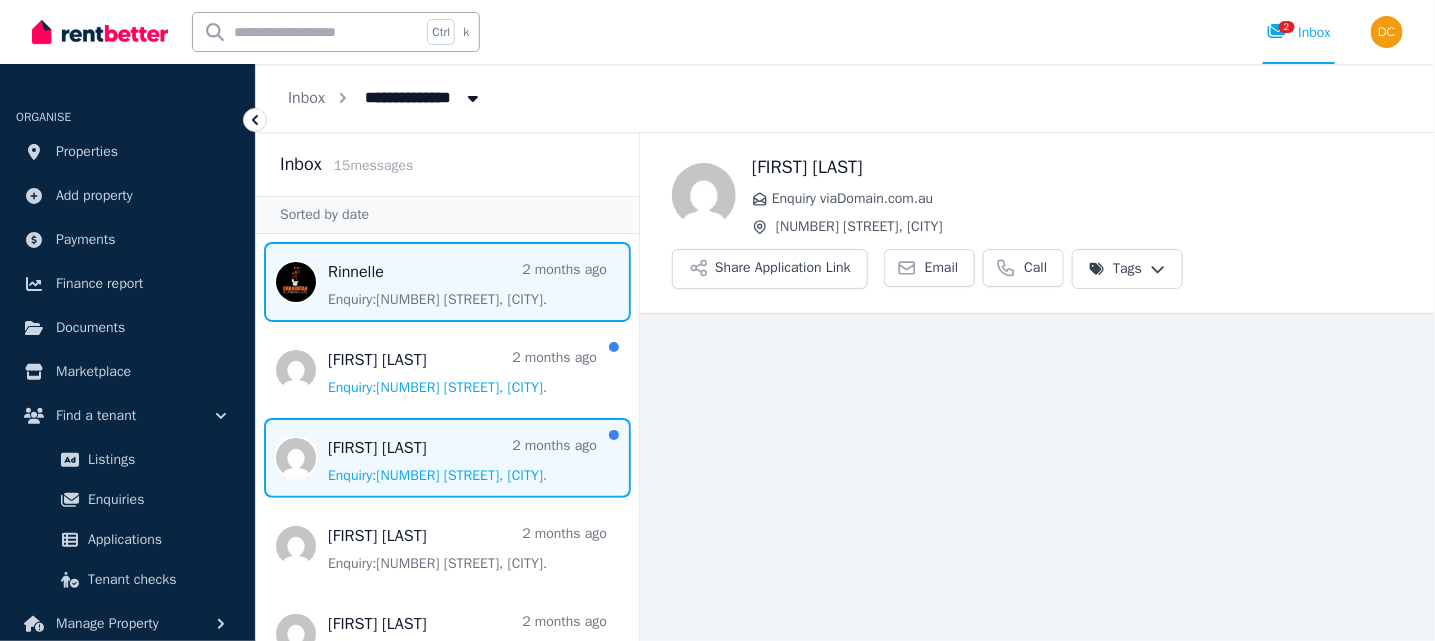 click at bounding box center [447, 282] 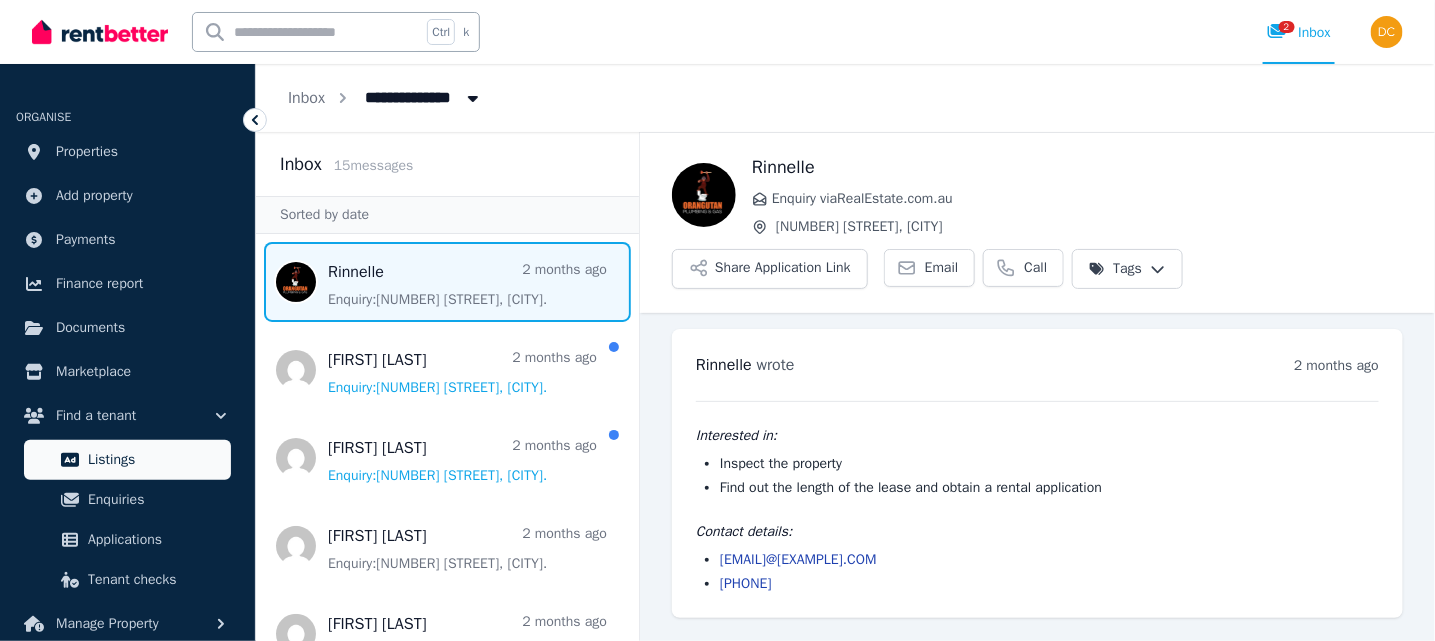 click on "Listings" at bounding box center (155, 460) 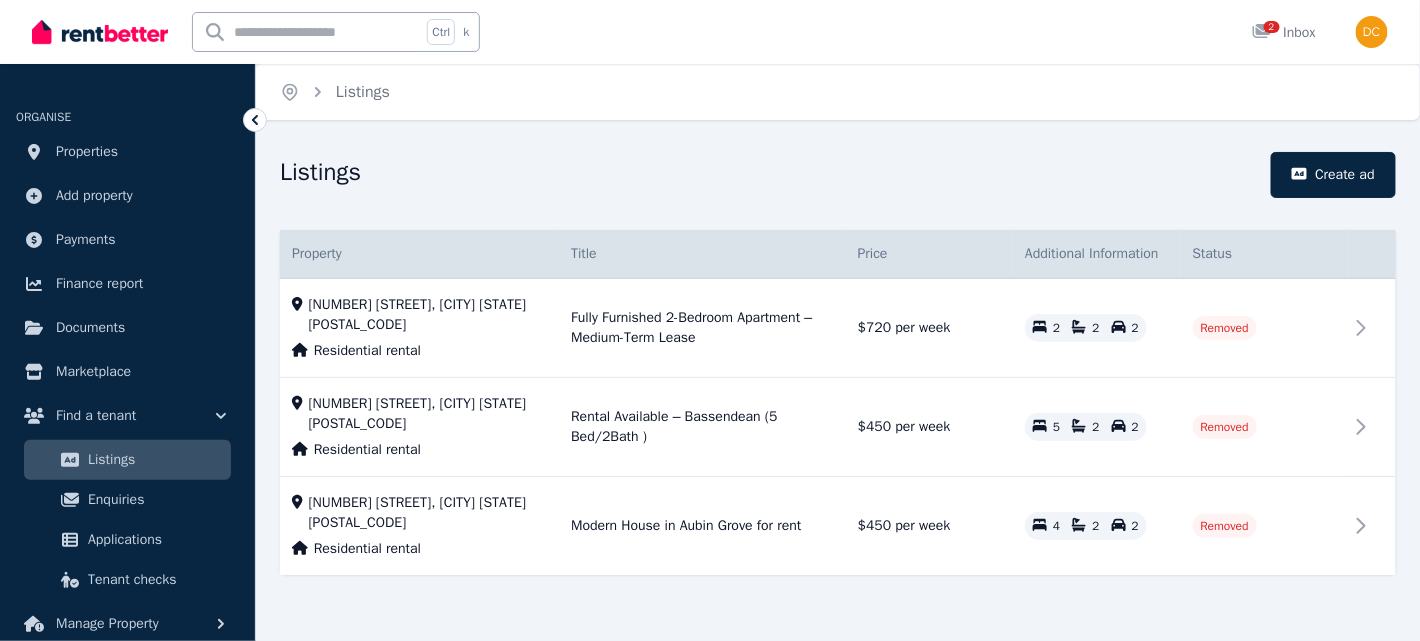 scroll, scrollTop: 23, scrollLeft: 0, axis: vertical 